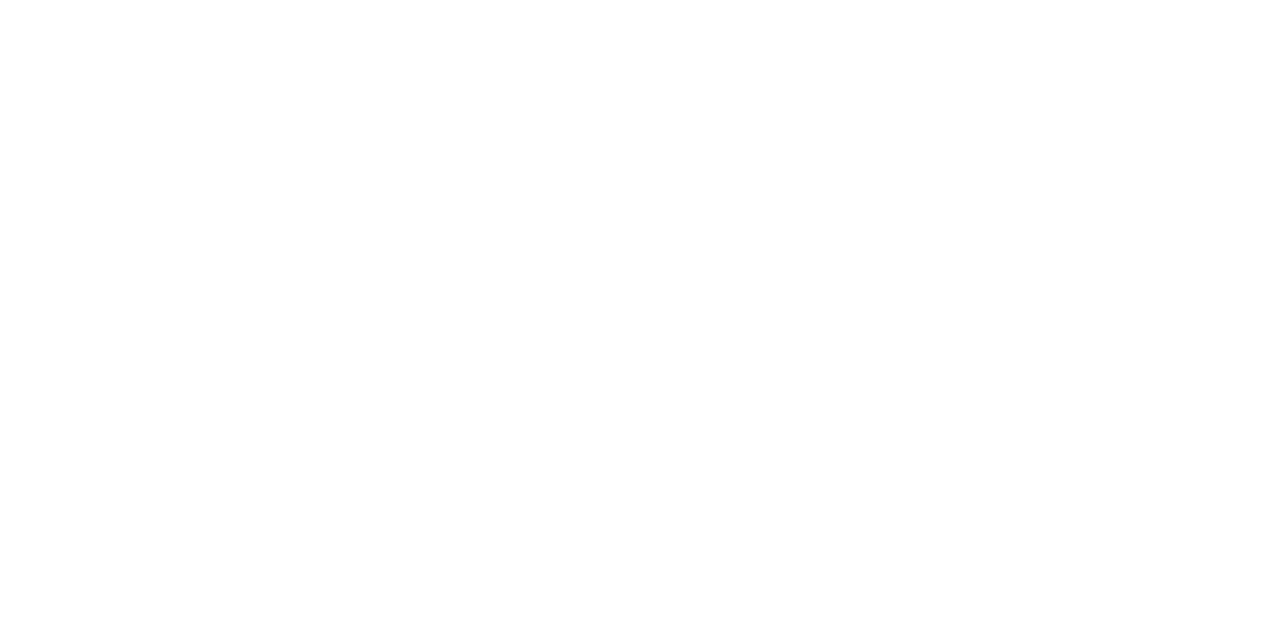 scroll, scrollTop: 0, scrollLeft: 0, axis: both 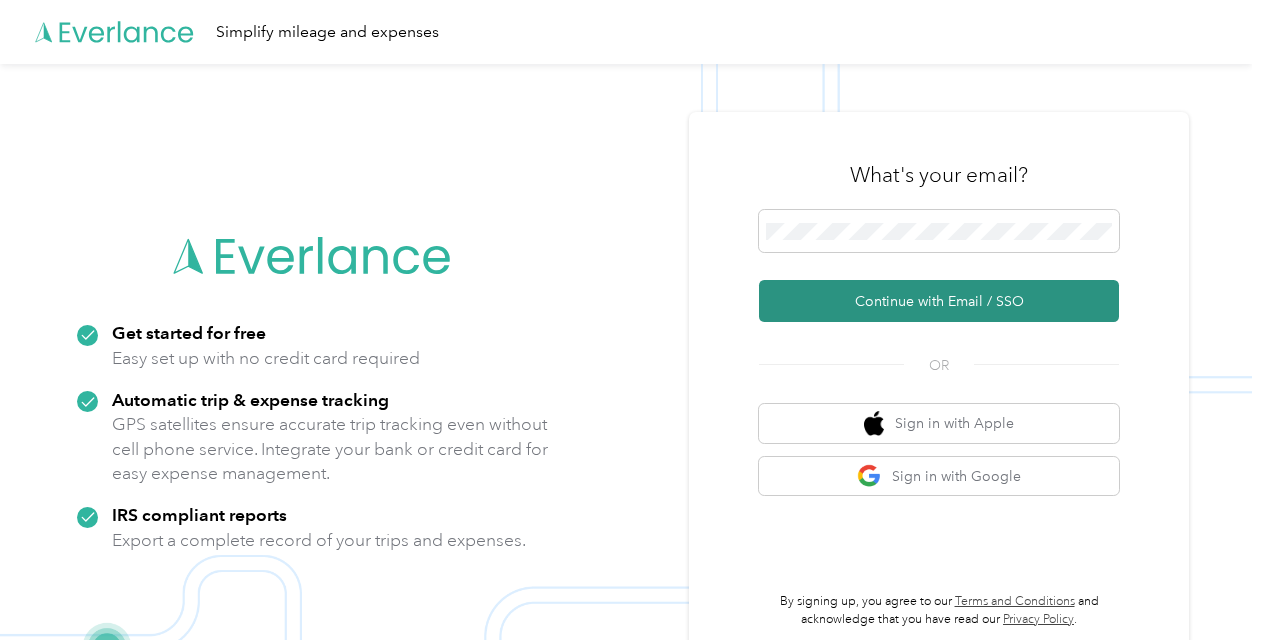 click on "Continue with Email / SSO" at bounding box center [939, 301] 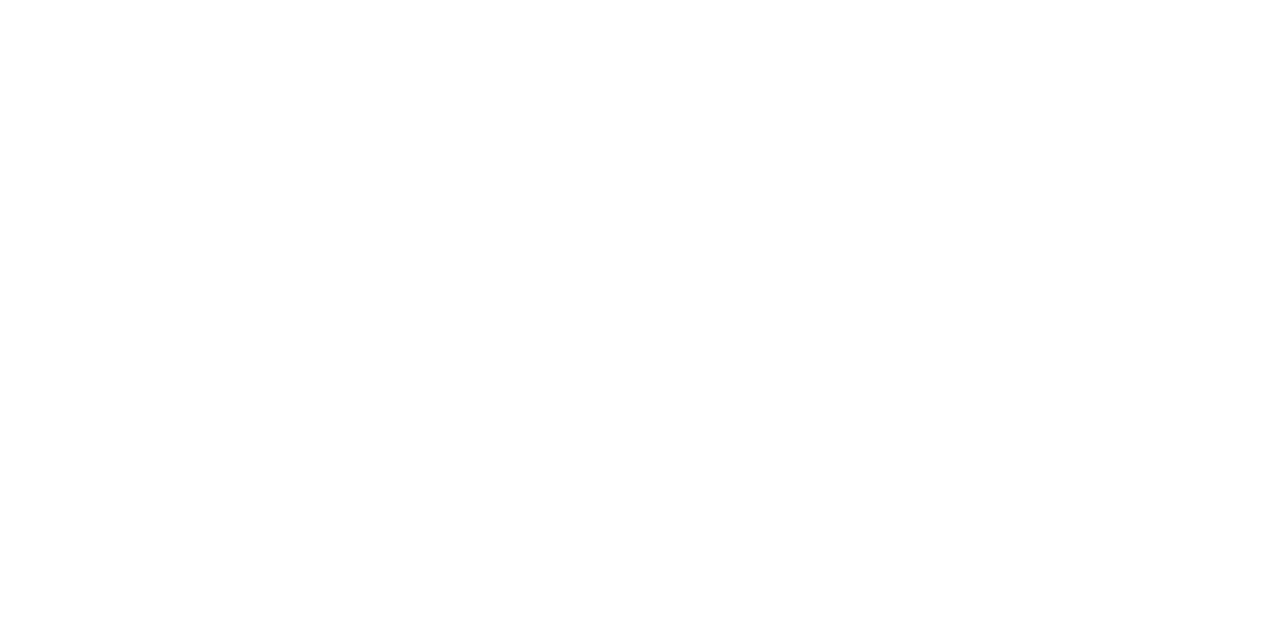 scroll, scrollTop: 0, scrollLeft: 0, axis: both 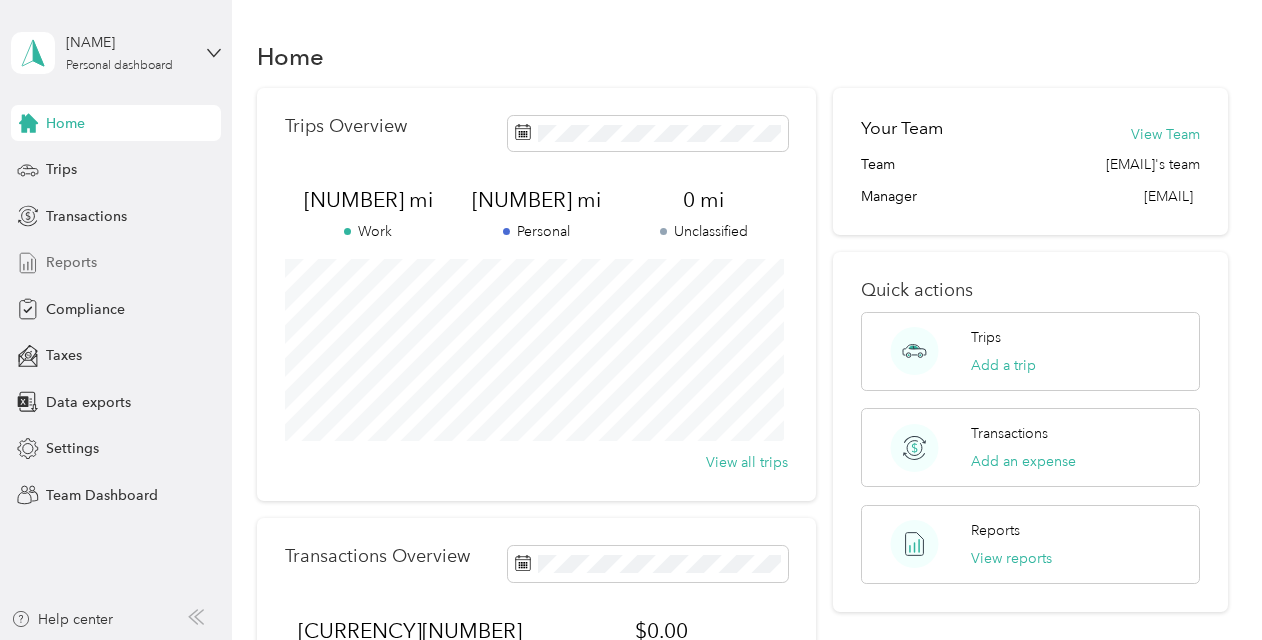 click on "Reports" at bounding box center [71, 262] 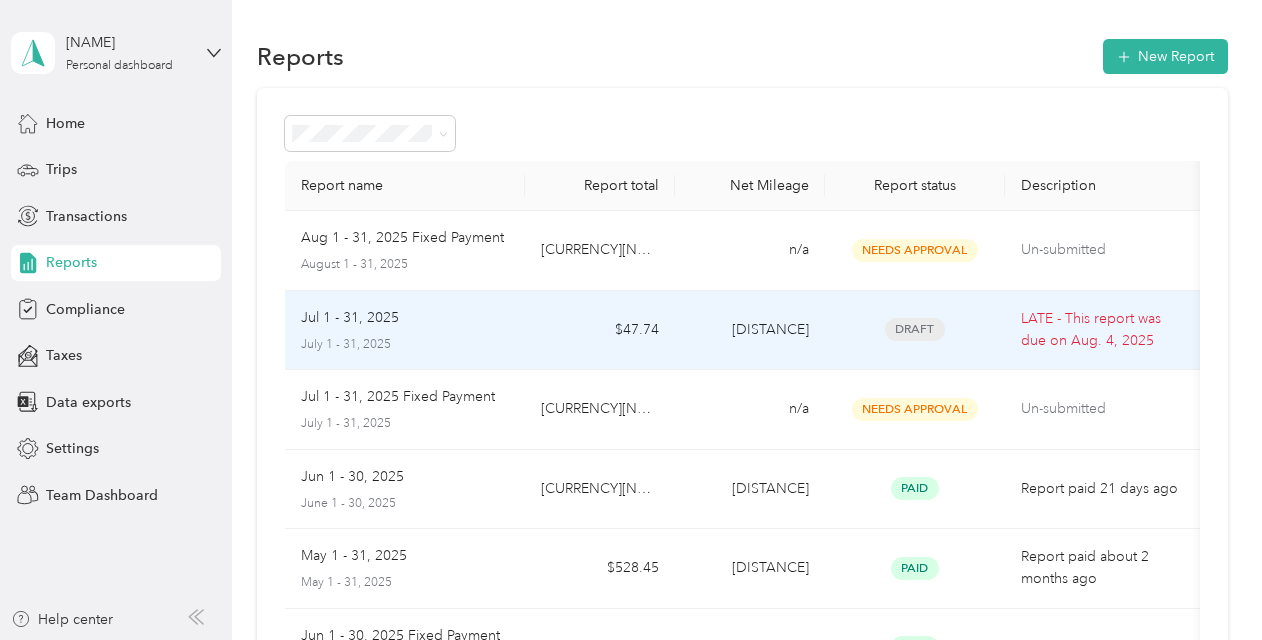 click on "Draft" at bounding box center [915, 329] 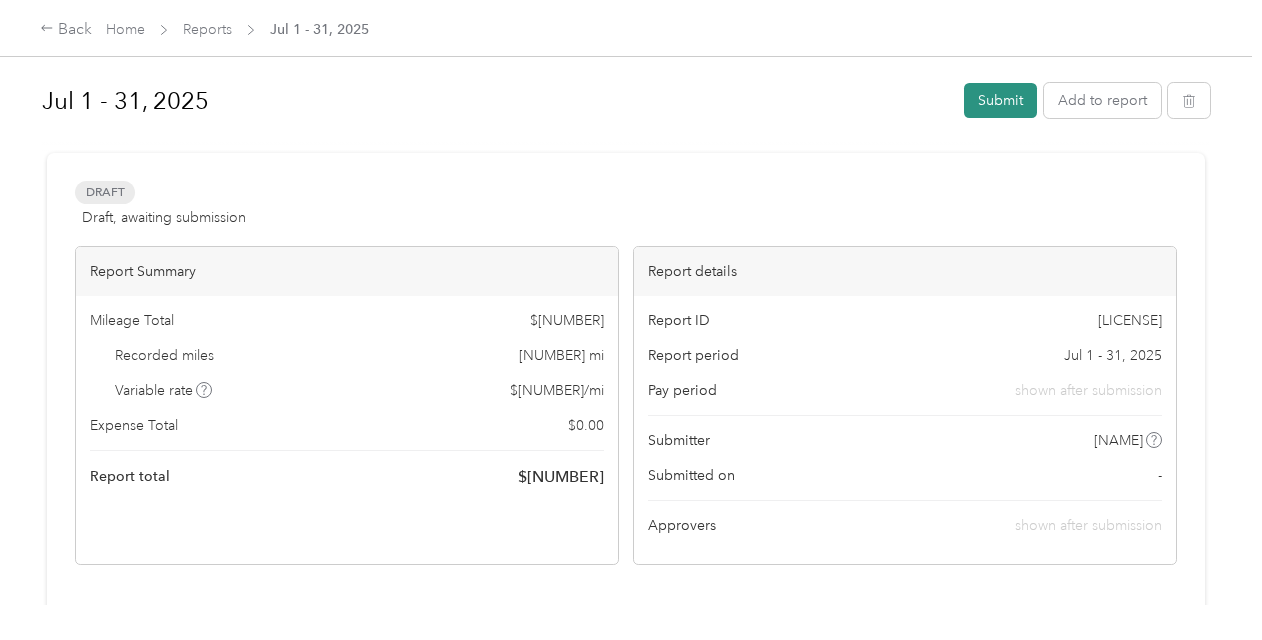 click on "Submit" at bounding box center (1000, 100) 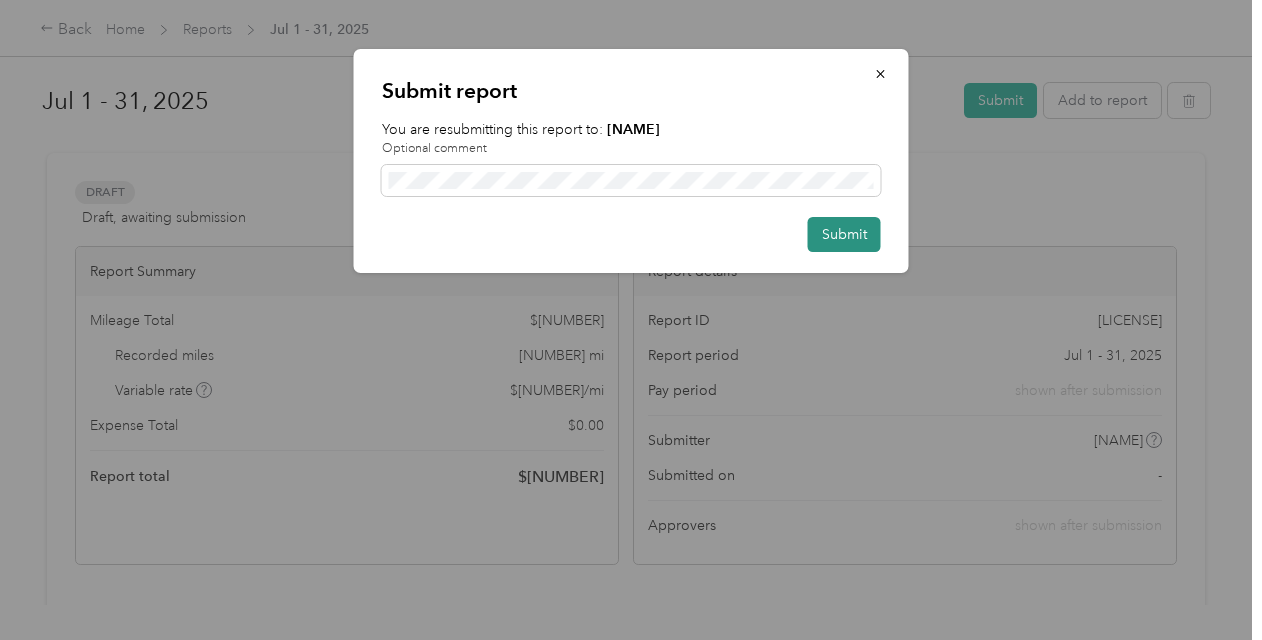 click on "Submit" at bounding box center [844, 234] 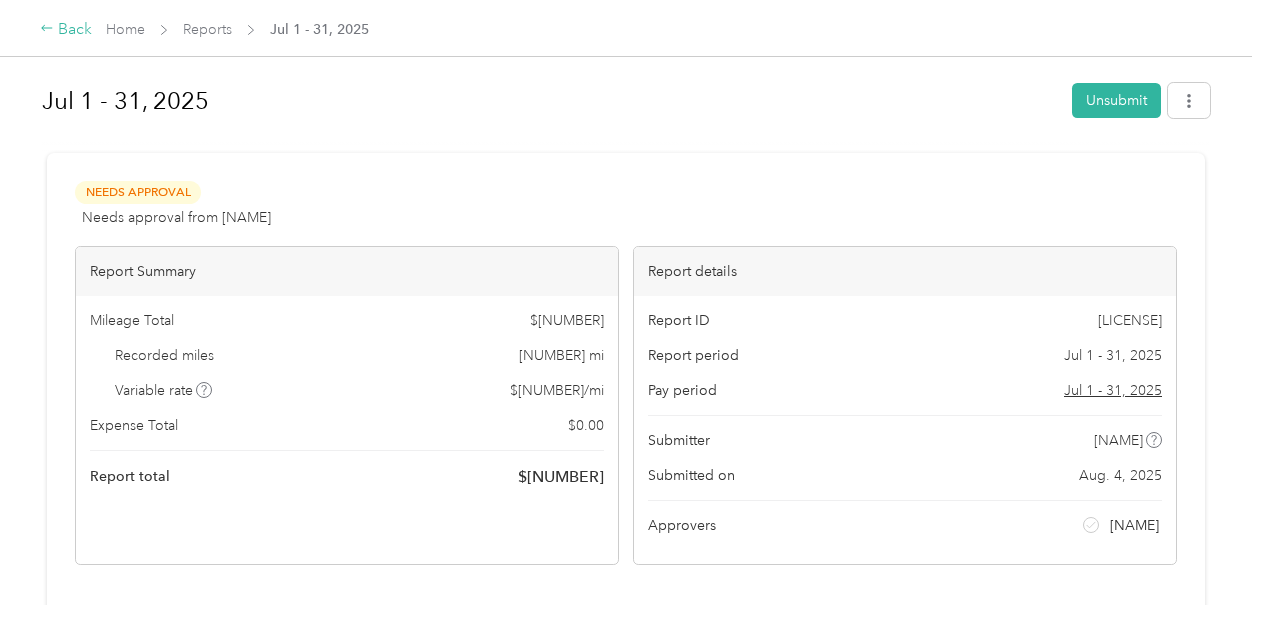 click on "Back" at bounding box center [66, 30] 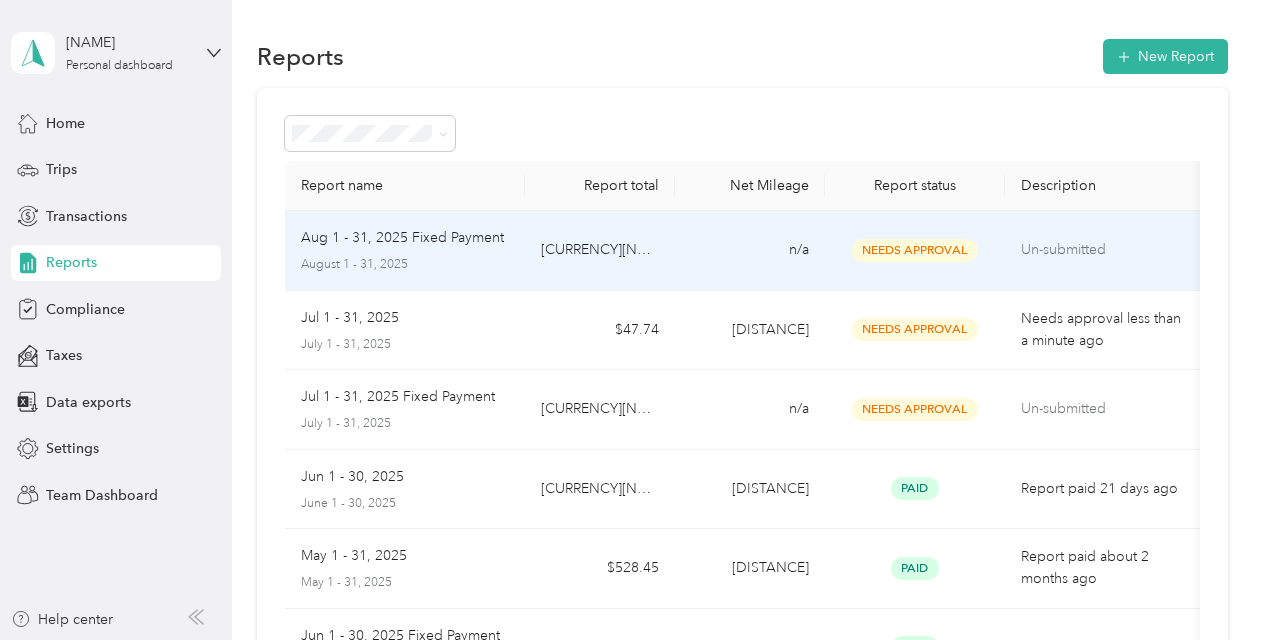 click on "Un-submitted" at bounding box center (1105, 250) 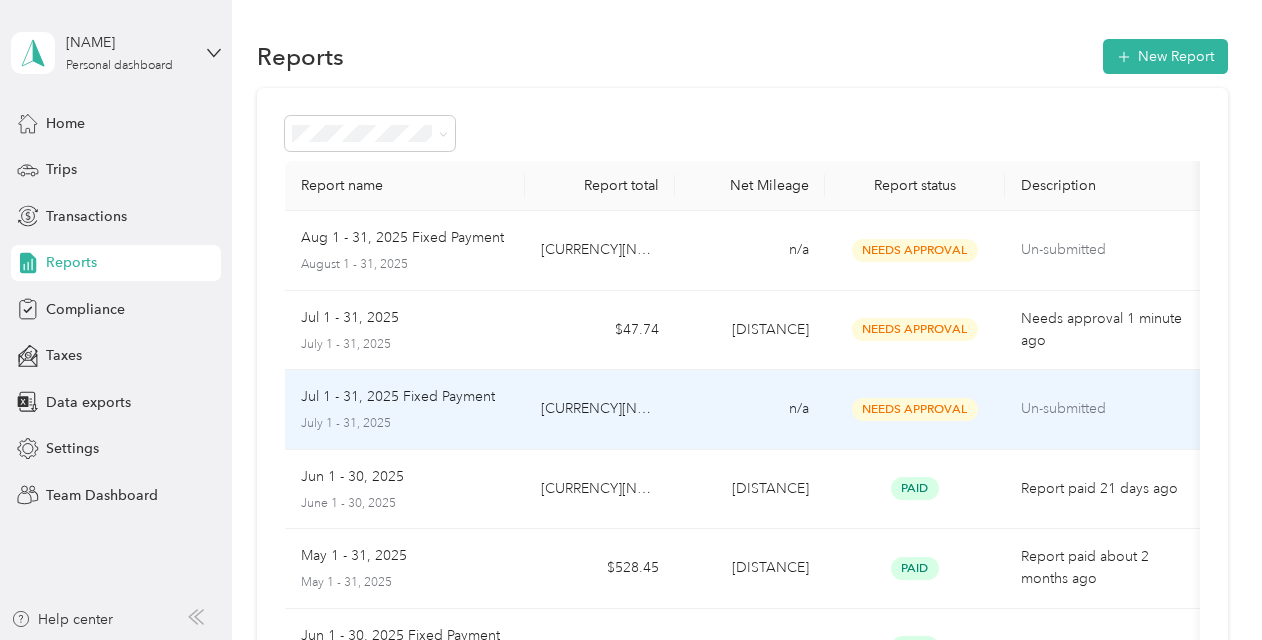 click on "Un-submitted" at bounding box center [1105, 409] 